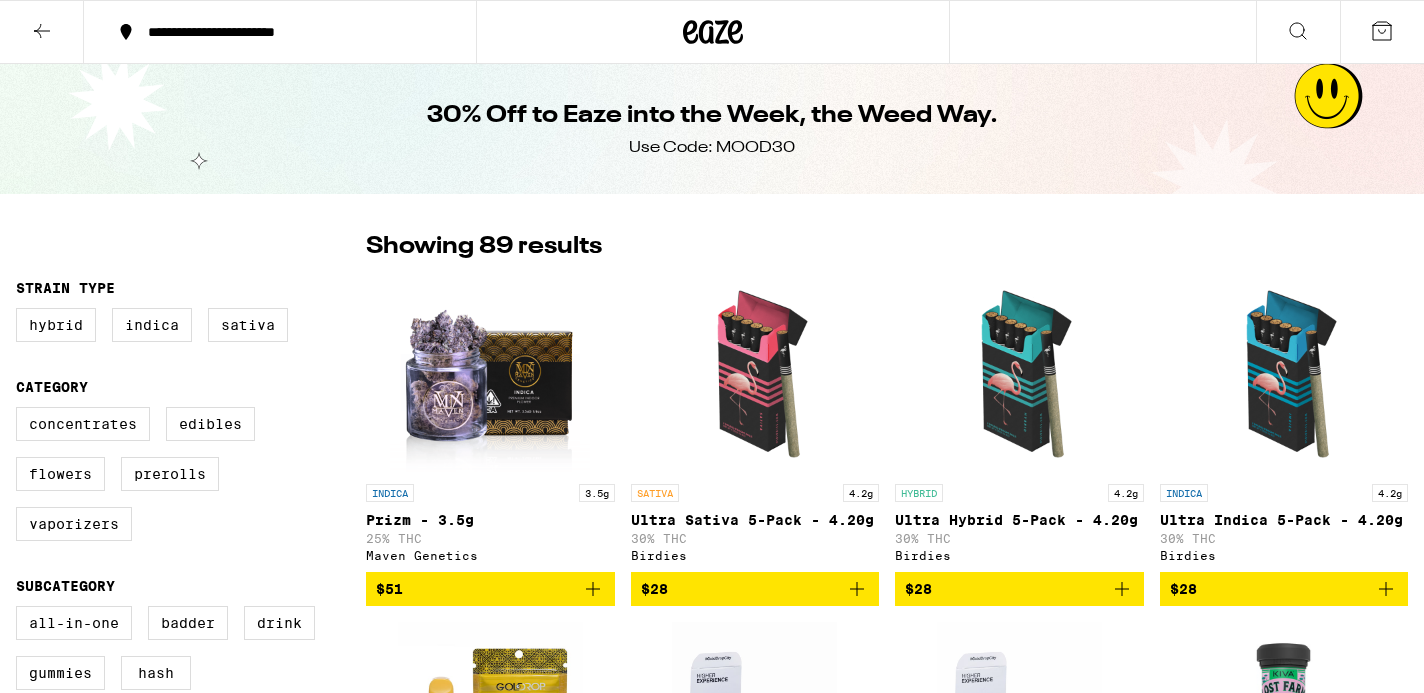 scroll, scrollTop: 0, scrollLeft: 0, axis: both 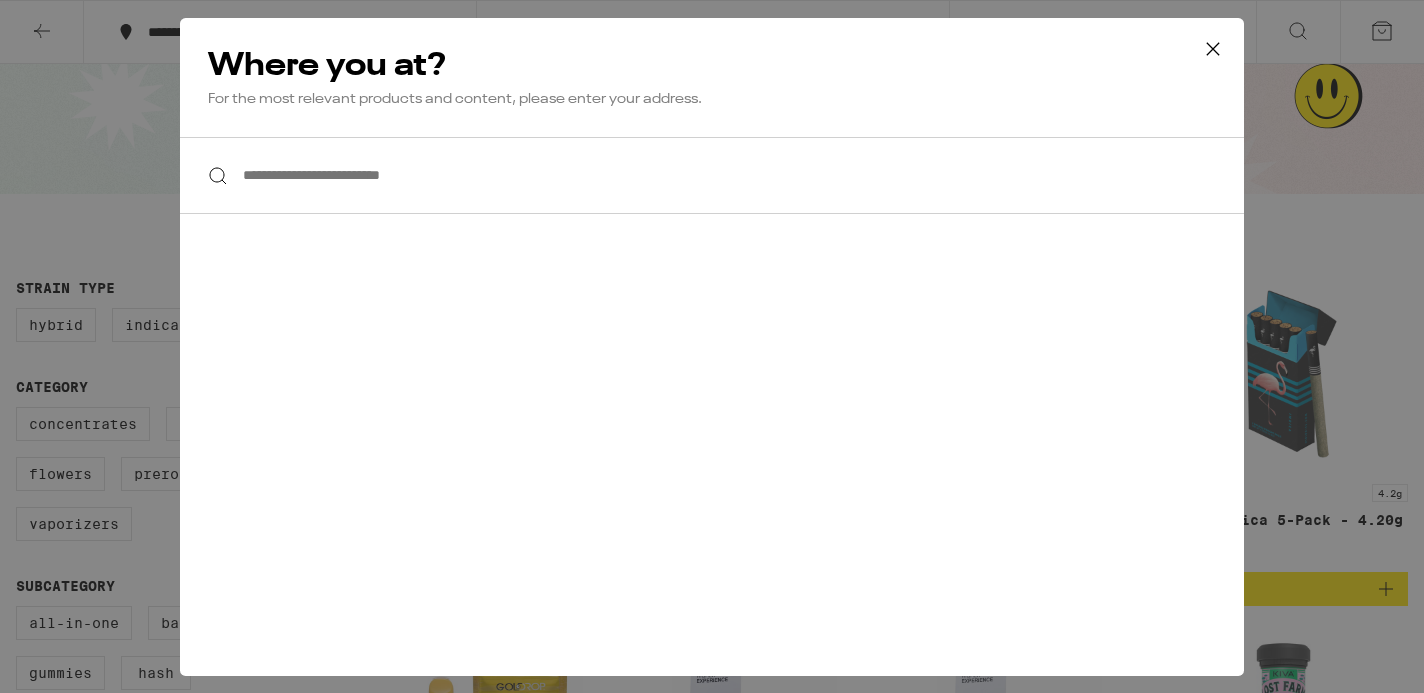 click on "**********" at bounding box center (712, 175) 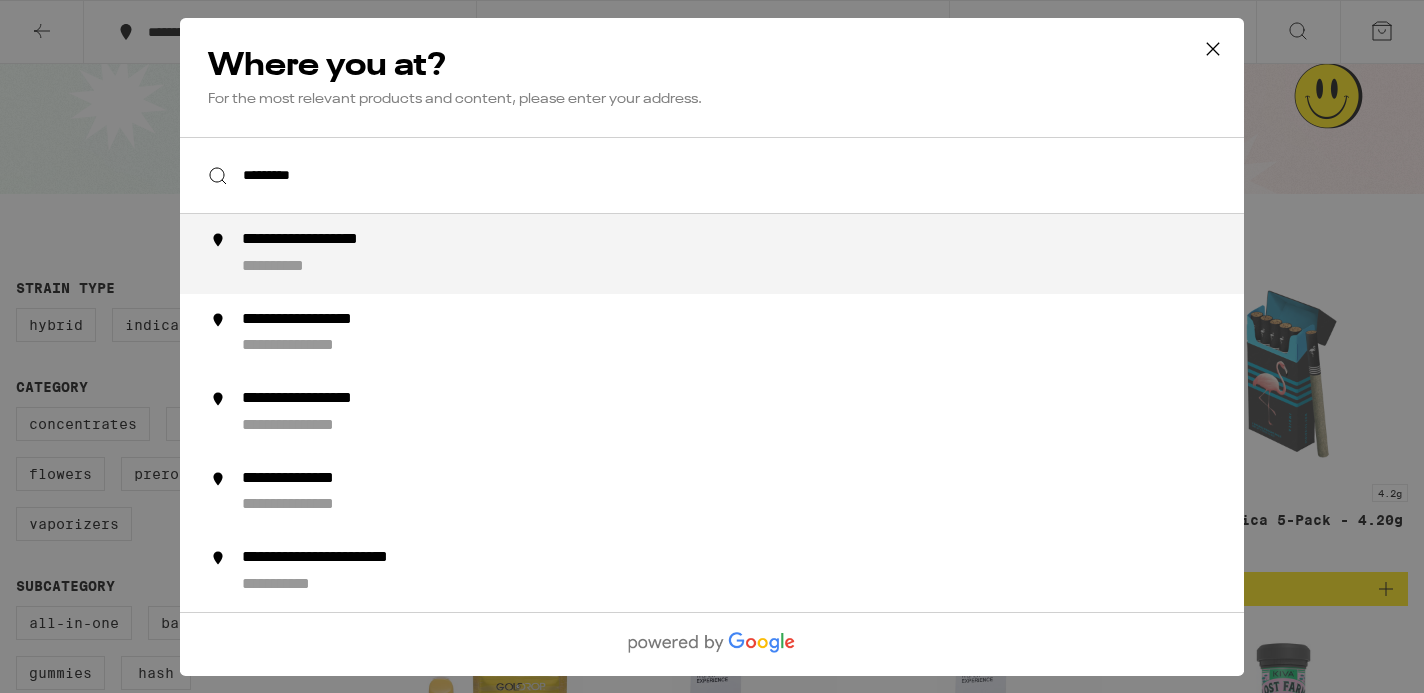 click on "**********" at bounding box center (293, 266) 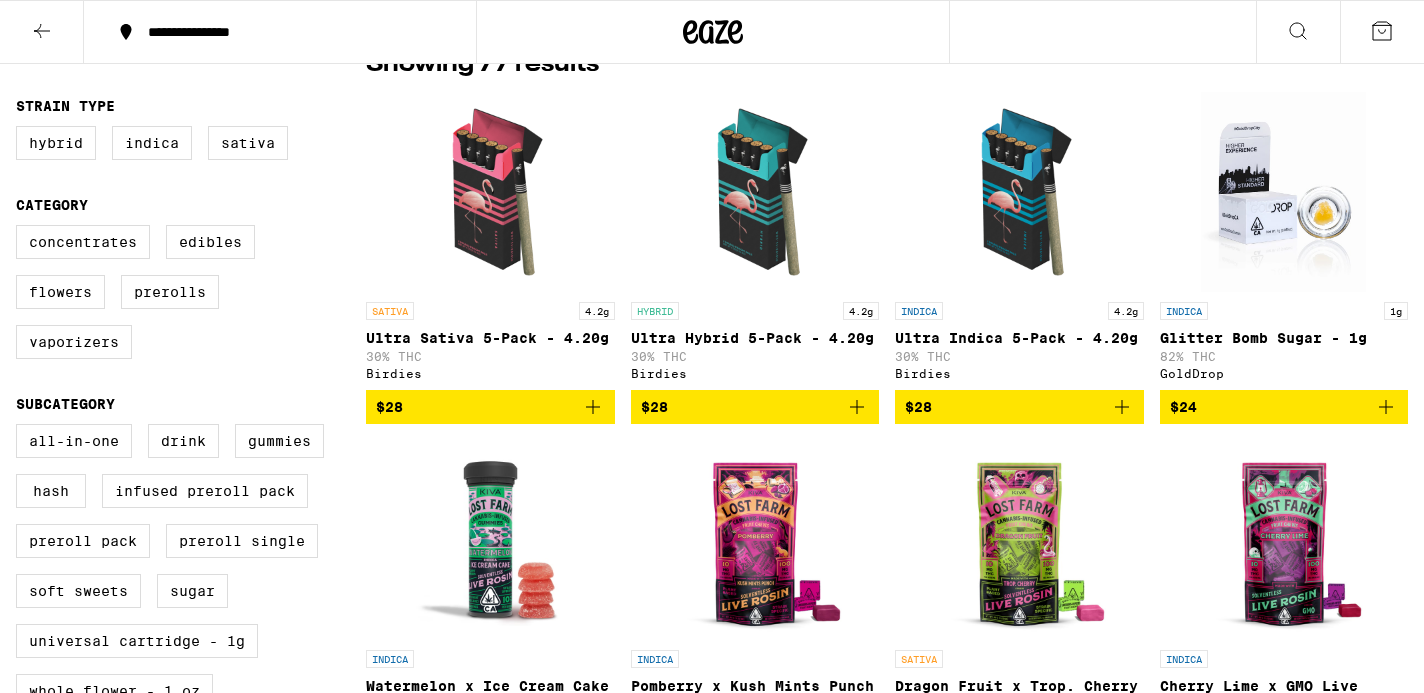 scroll, scrollTop: 0, scrollLeft: 0, axis: both 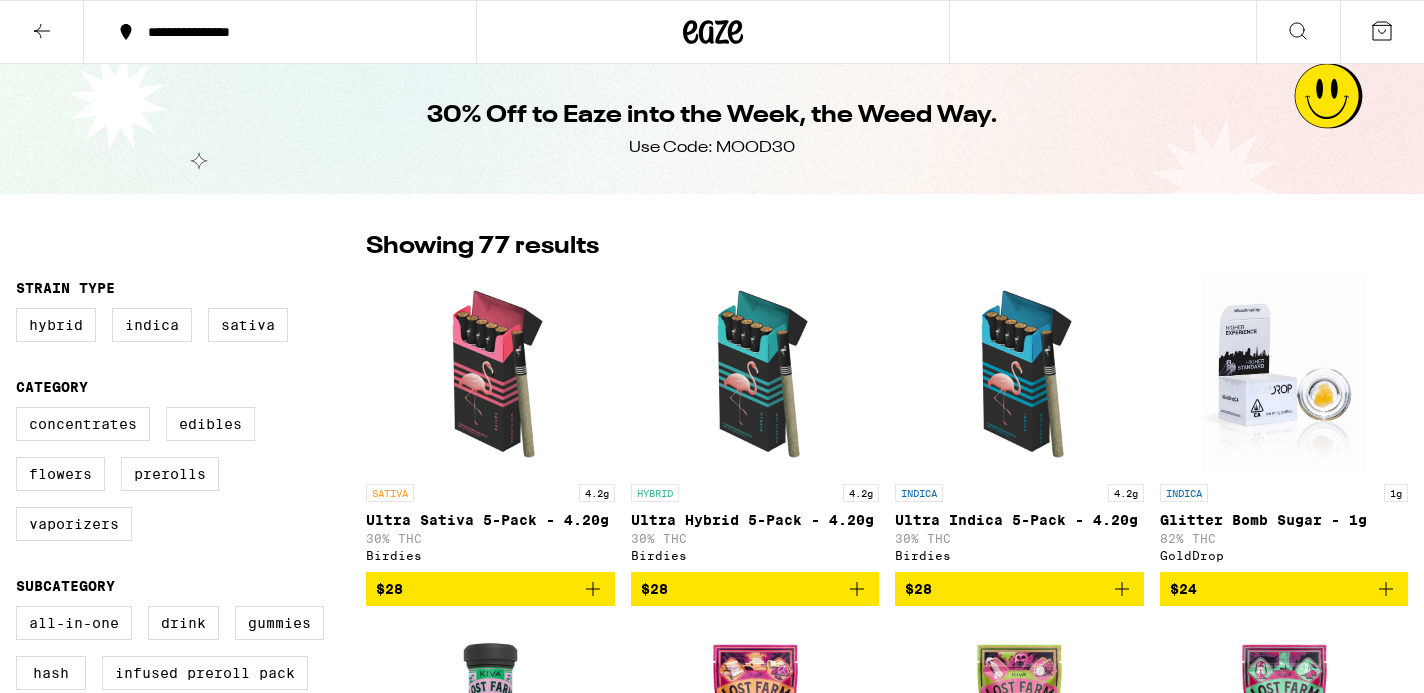 click on "Ultra Hybrid 5-Pack - 4.20g" at bounding box center (755, 520) 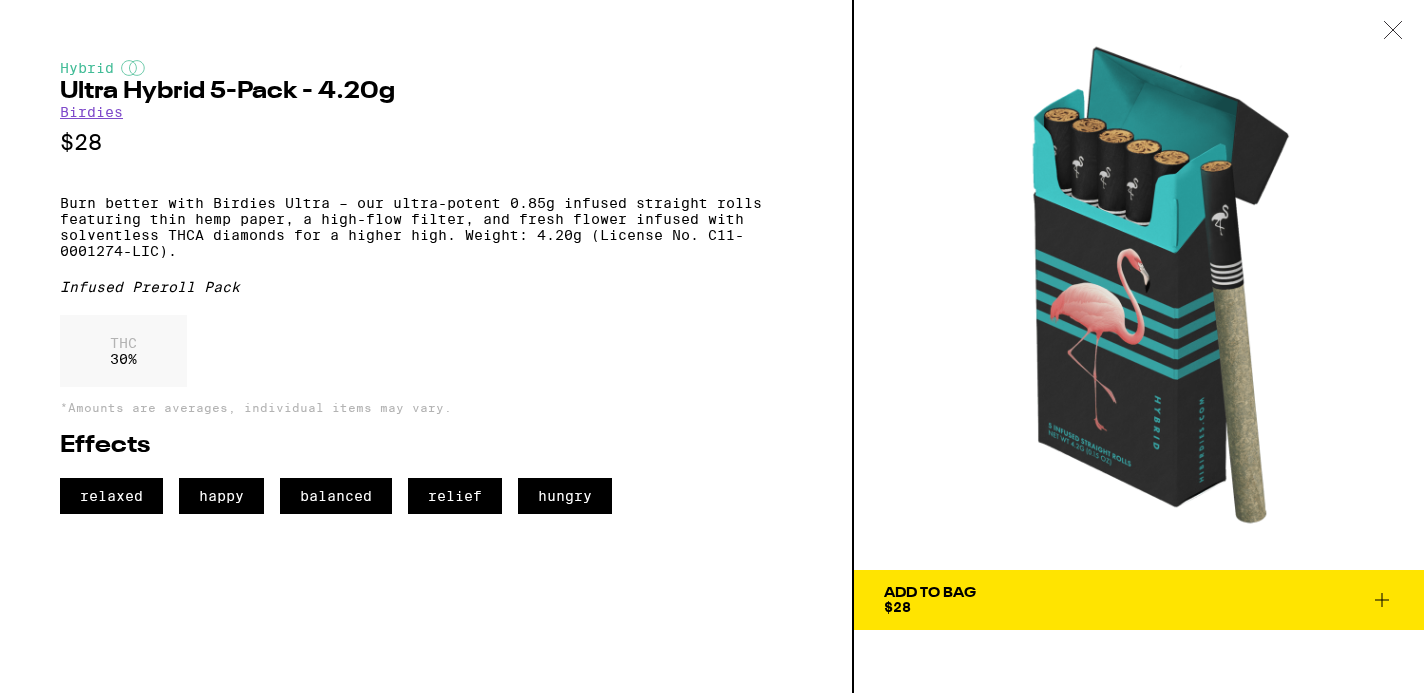 click on "Hybrid   Ultra Hybrid 5-Pack - 4.20g Birdies $28 Burn better with Birdies Ultra – our ultra-potent 0.85g infused straight rolls featuring thin hemp paper, a high-flow filter, and fresh flower infused with solventless THCA diamonds for a higher high.
Weight: 4.20g (License No. [LICENSE_NUMBER]).  Infused Preroll Pack THC 30 % *Amounts are averages, individual items may vary. Effects relaxed happy balanced relief hungry" at bounding box center [427, 346] 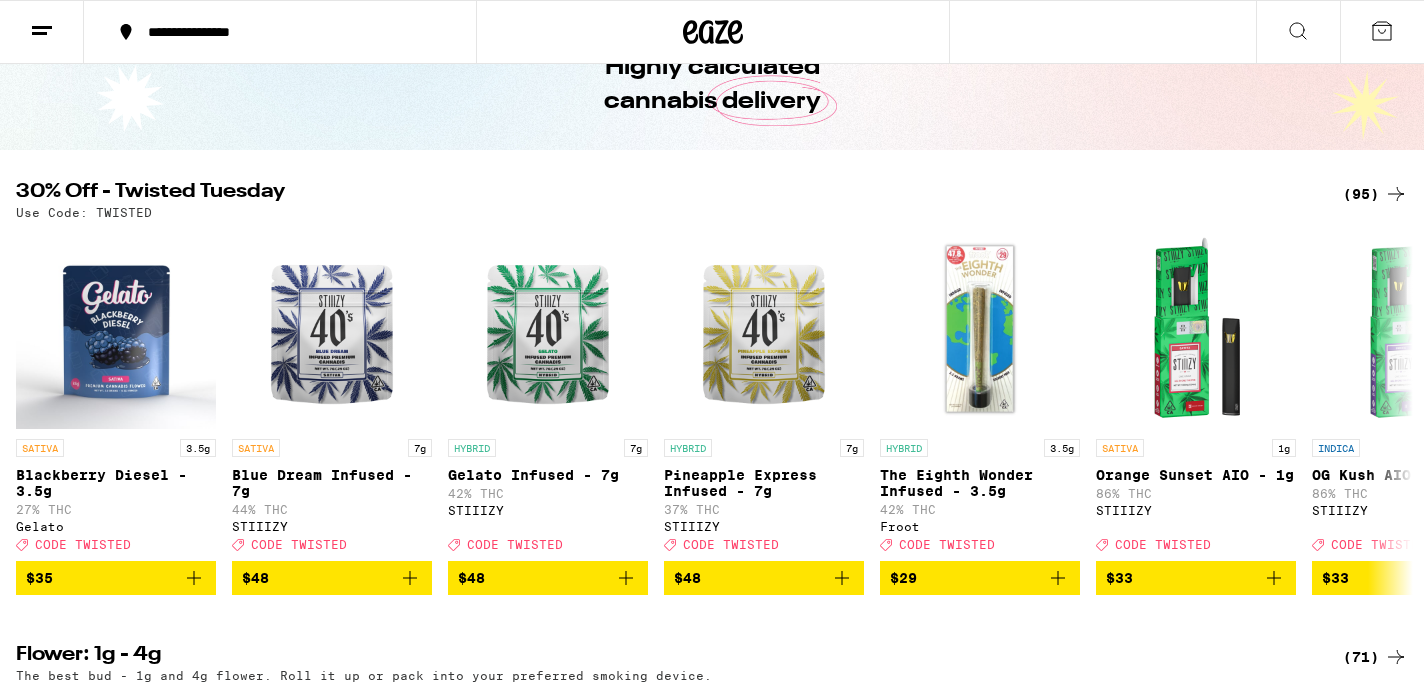 scroll, scrollTop: 136, scrollLeft: 0, axis: vertical 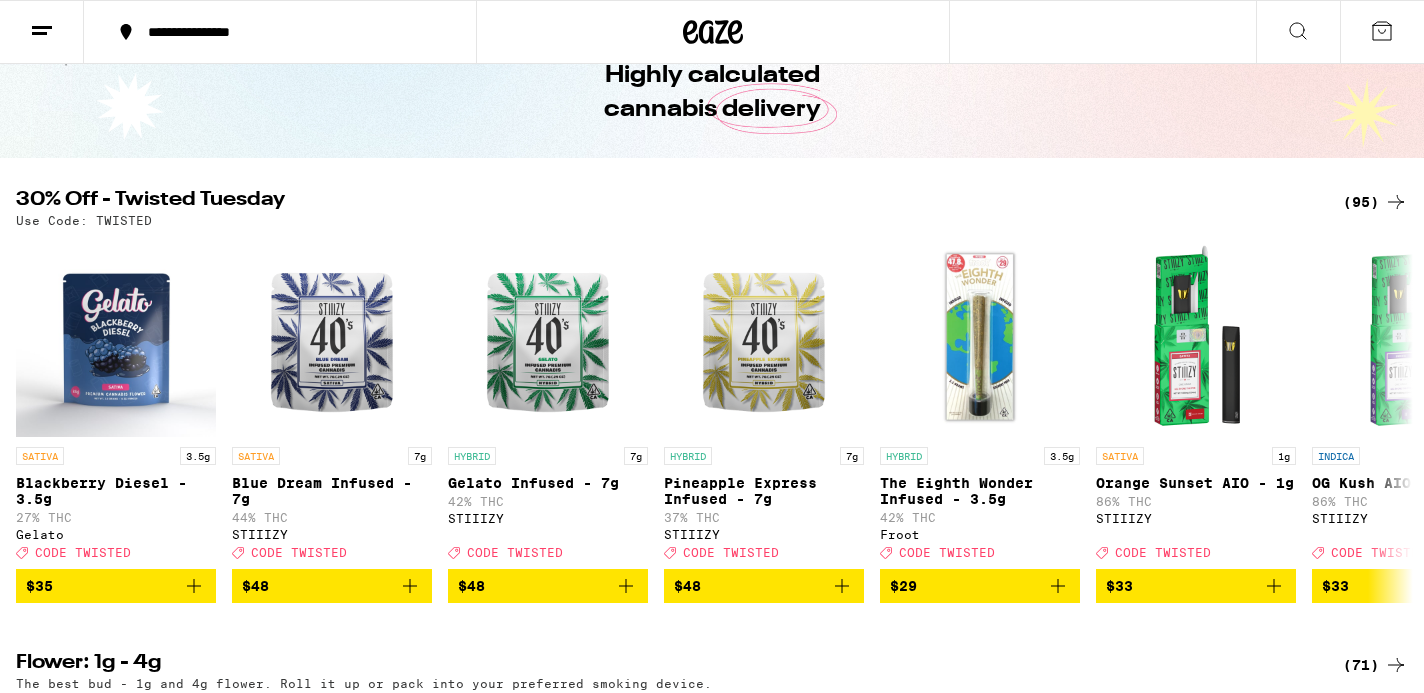 click 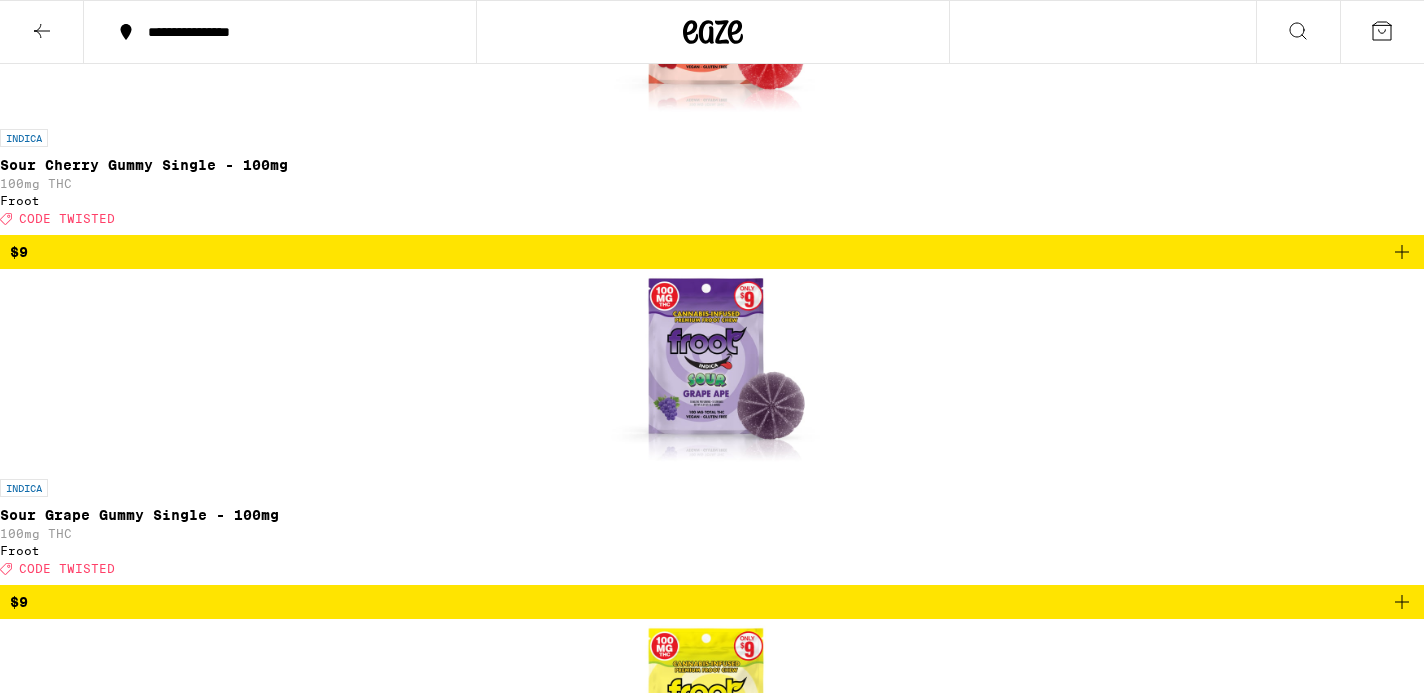 scroll, scrollTop: 4820, scrollLeft: 0, axis: vertical 